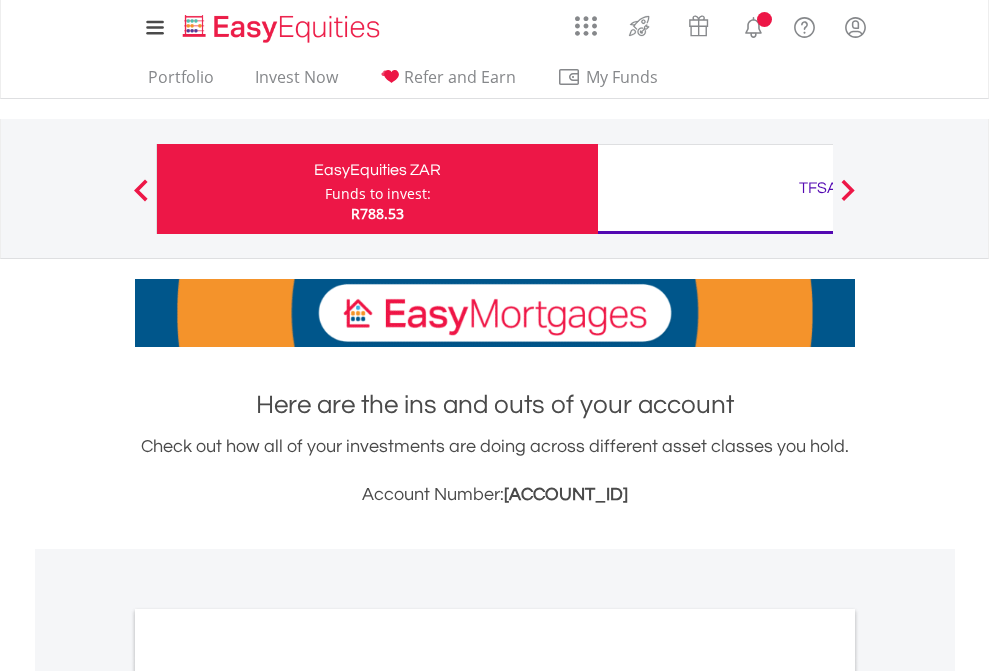 scroll, scrollTop: 0, scrollLeft: 0, axis: both 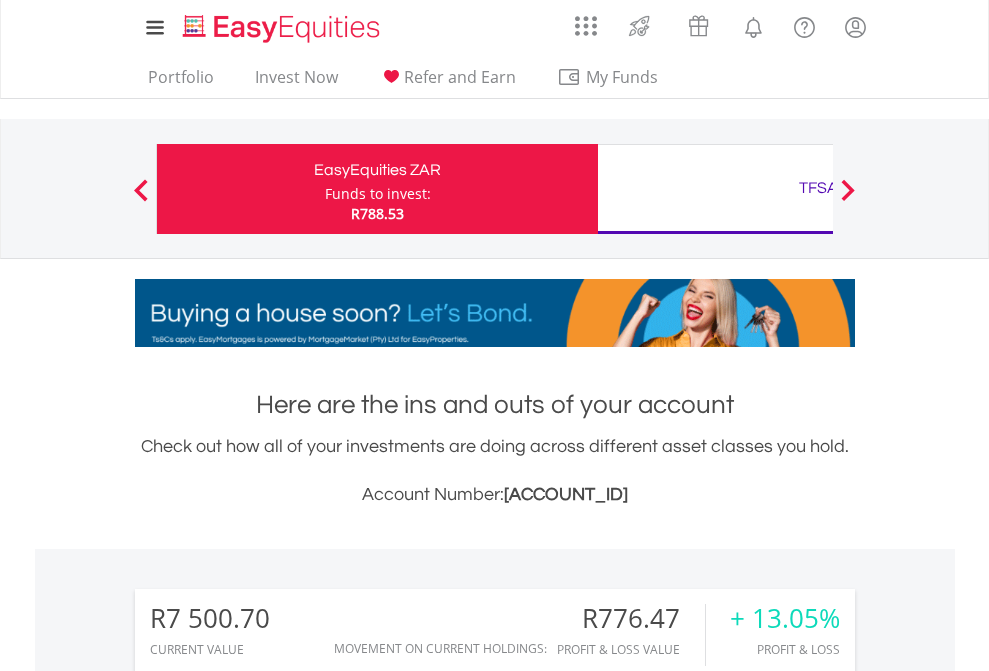 click on "Funds to invest:" at bounding box center [378, 194] 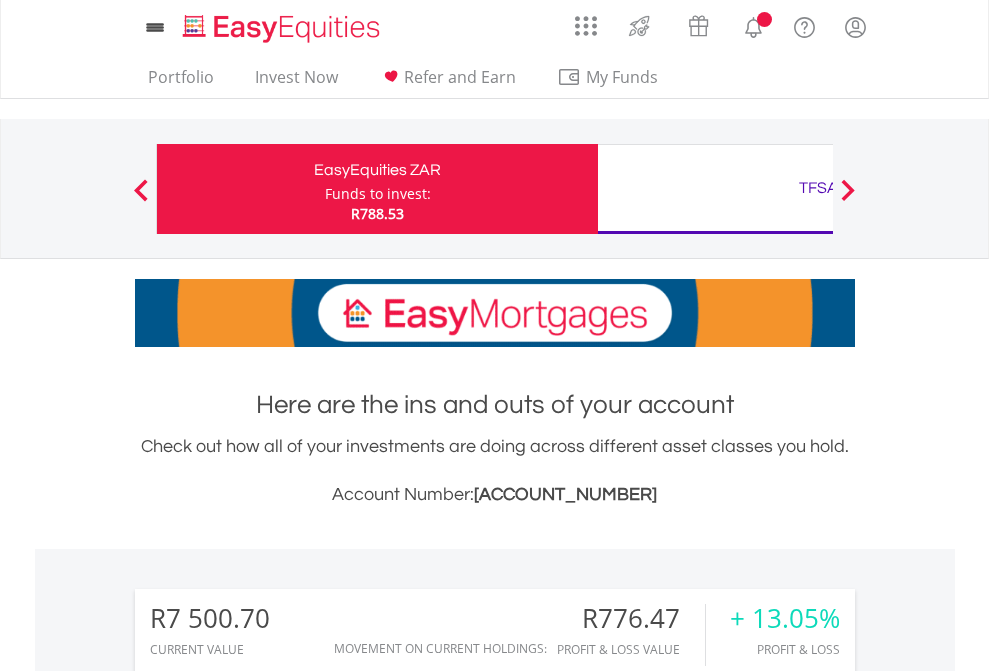 scroll, scrollTop: 0, scrollLeft: 0, axis: both 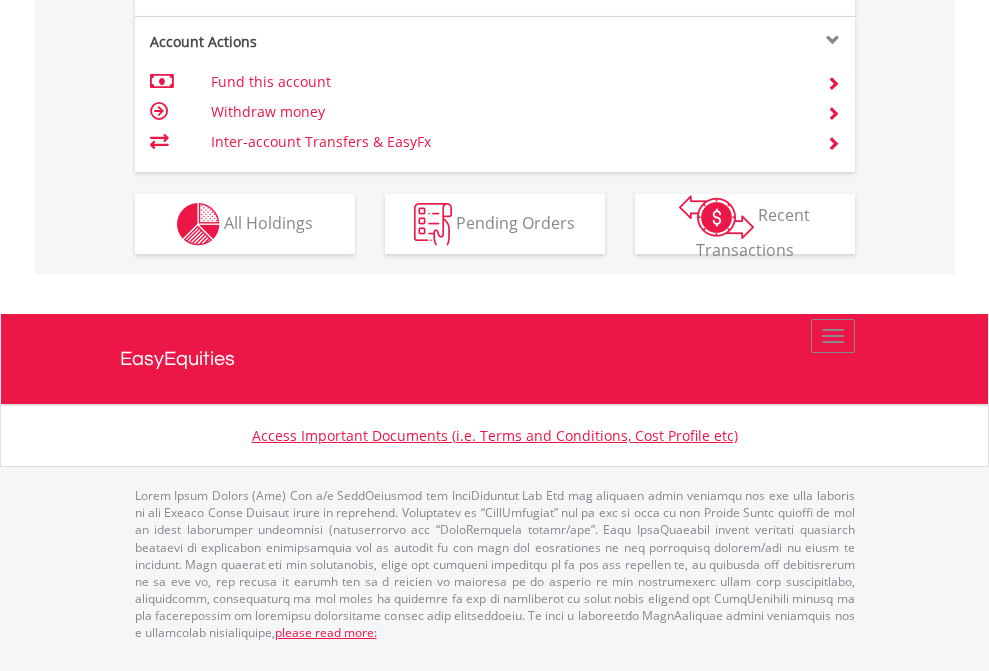 click on "Investment types" at bounding box center (706, -337) 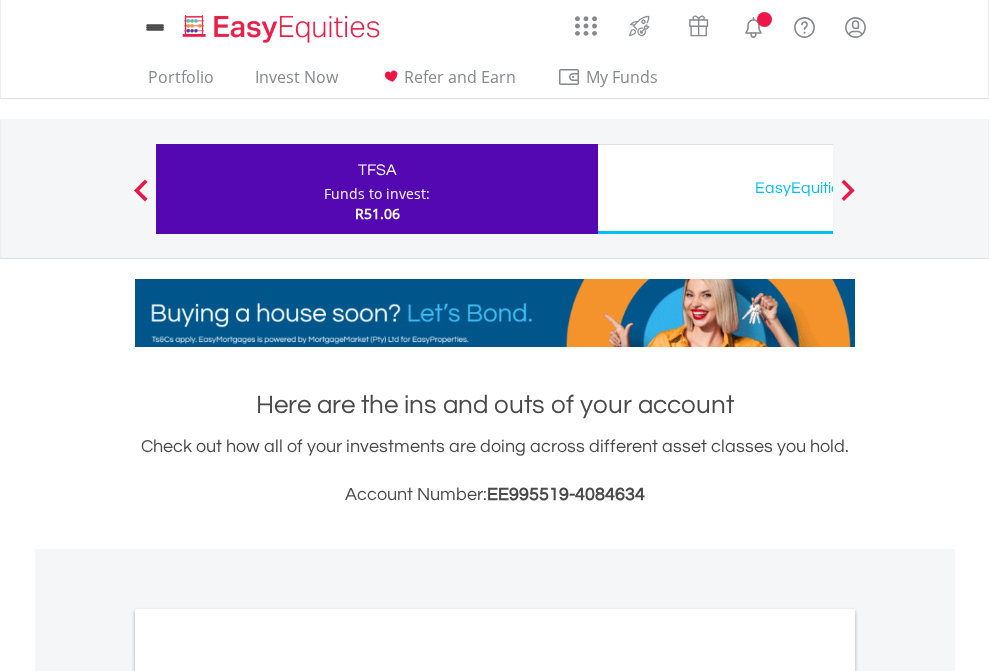 scroll, scrollTop: 0, scrollLeft: 0, axis: both 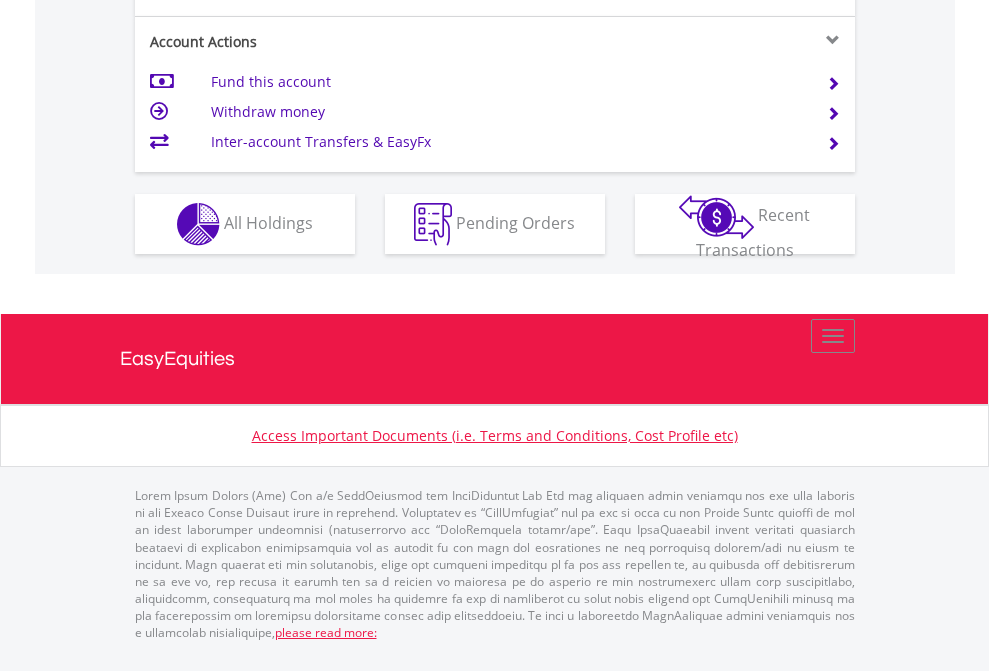 click on "Investment types" at bounding box center [706, -337] 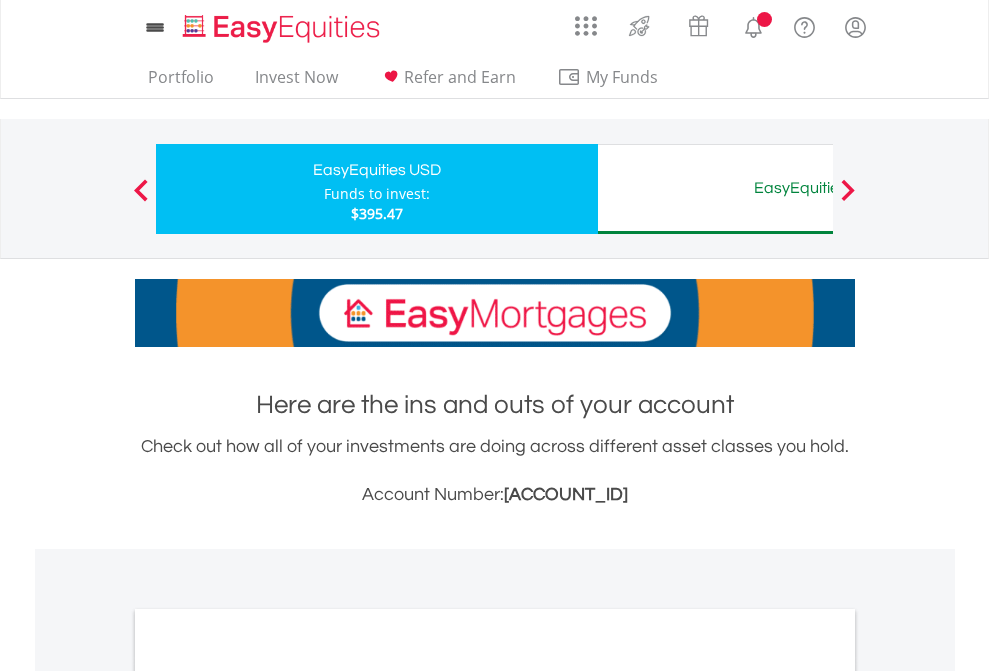 scroll, scrollTop: 0, scrollLeft: 0, axis: both 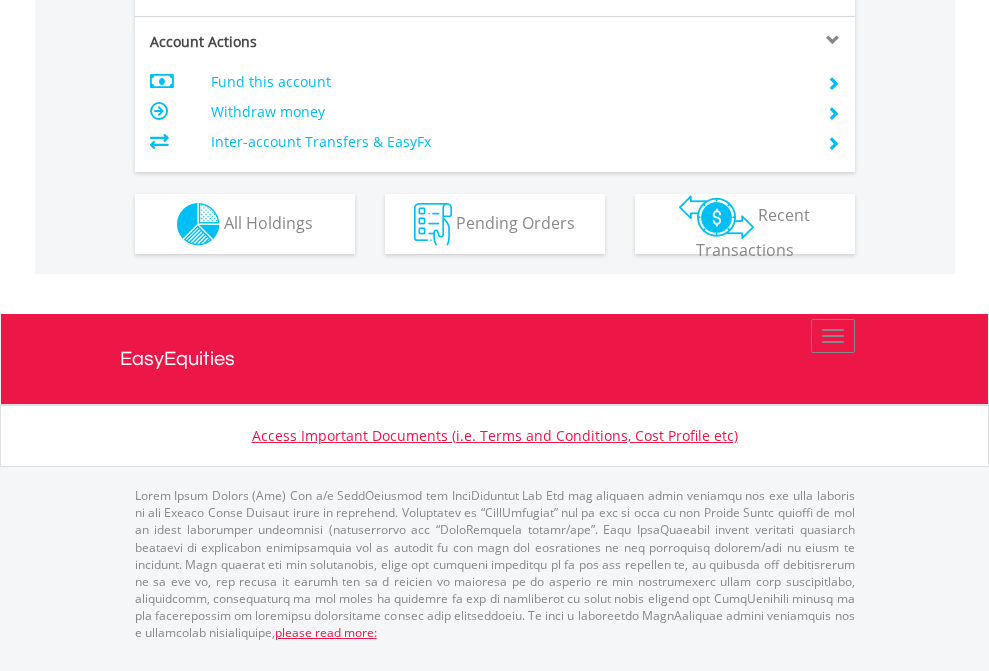 click on "Investment types" at bounding box center [706, -337] 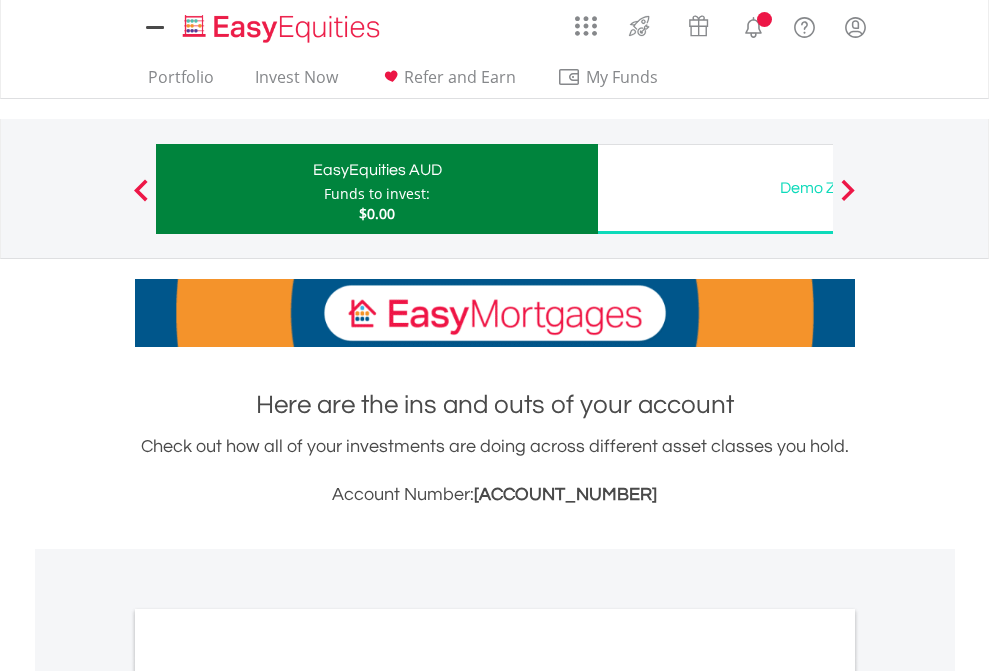 scroll, scrollTop: 0, scrollLeft: 0, axis: both 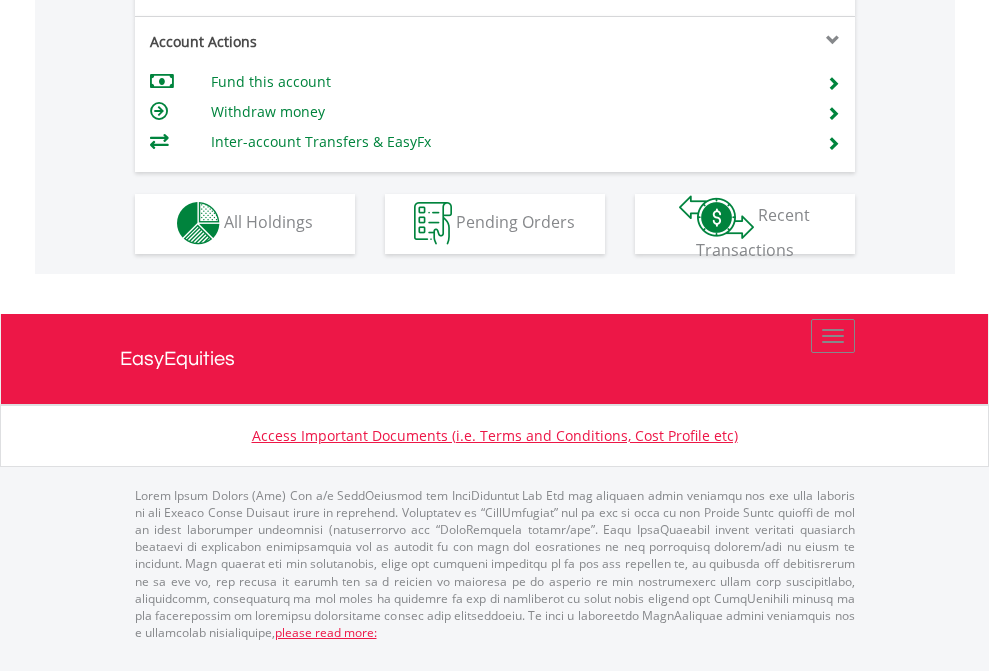click on "Investment types" at bounding box center [706, -353] 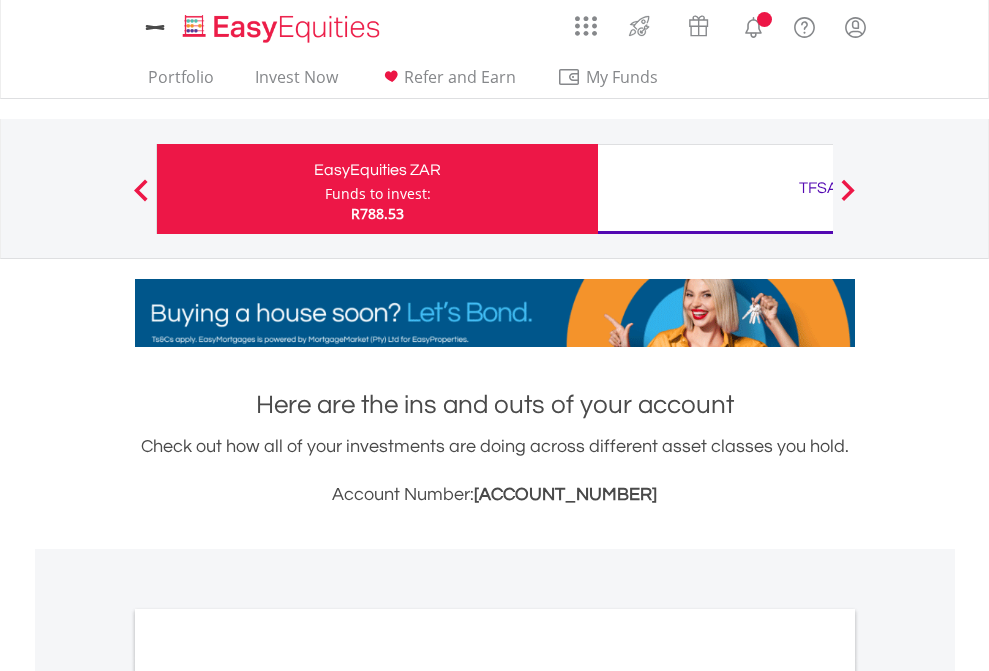 scroll, scrollTop: 0, scrollLeft: 0, axis: both 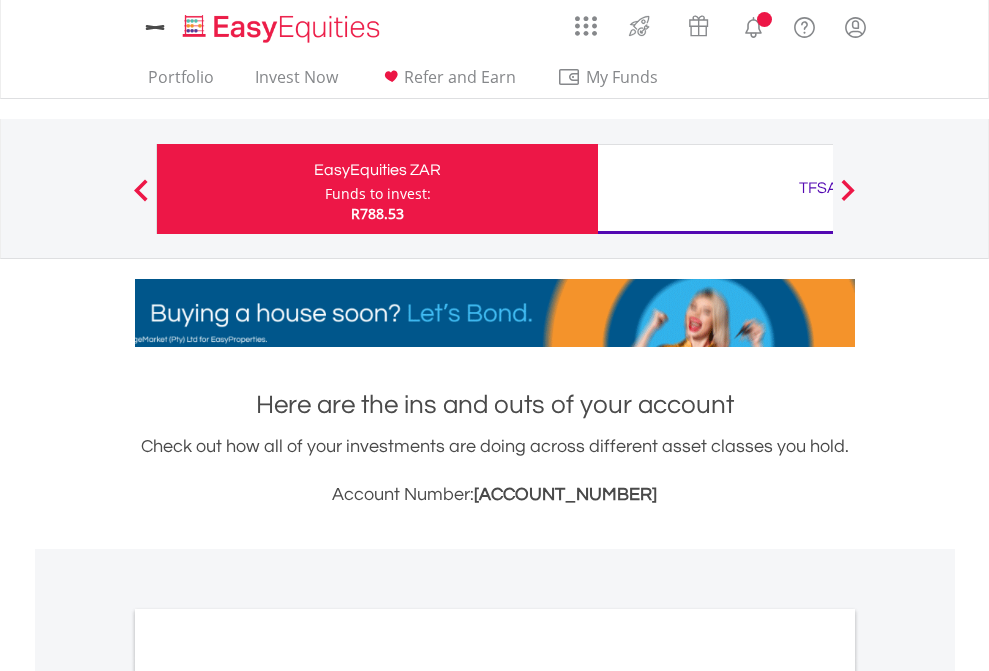 click on "All Holdings" at bounding box center [268, 1096] 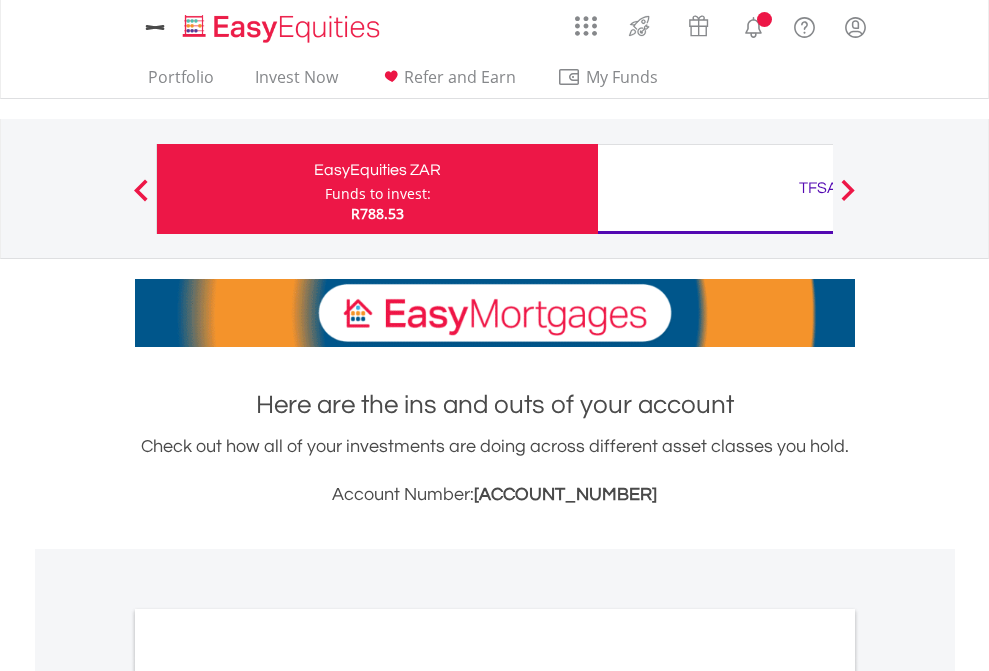 scroll, scrollTop: 1202, scrollLeft: 0, axis: vertical 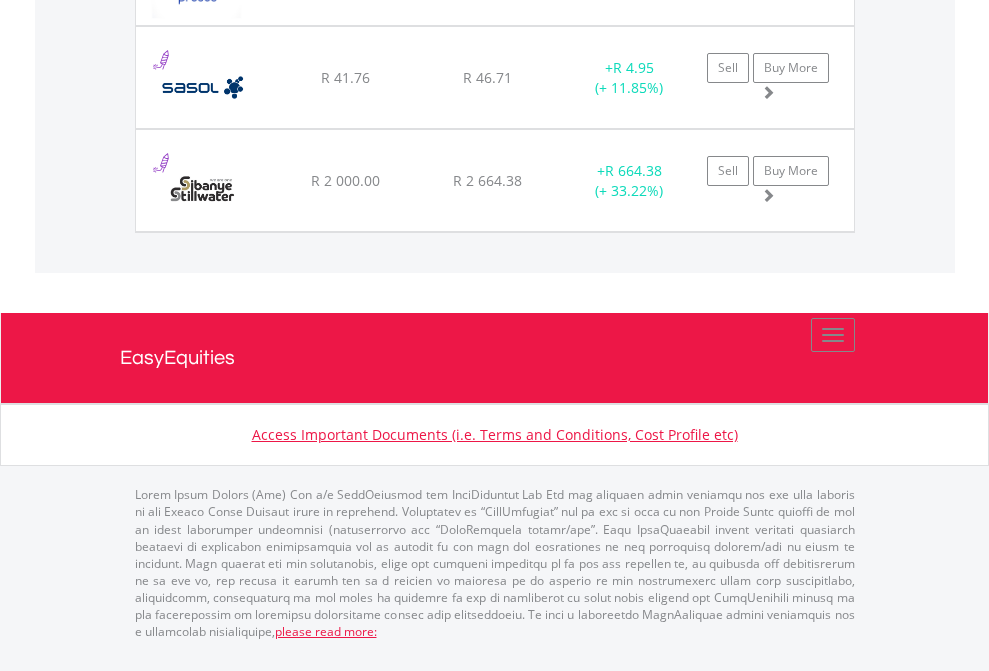 click on "TFSA" at bounding box center [818, -1728] 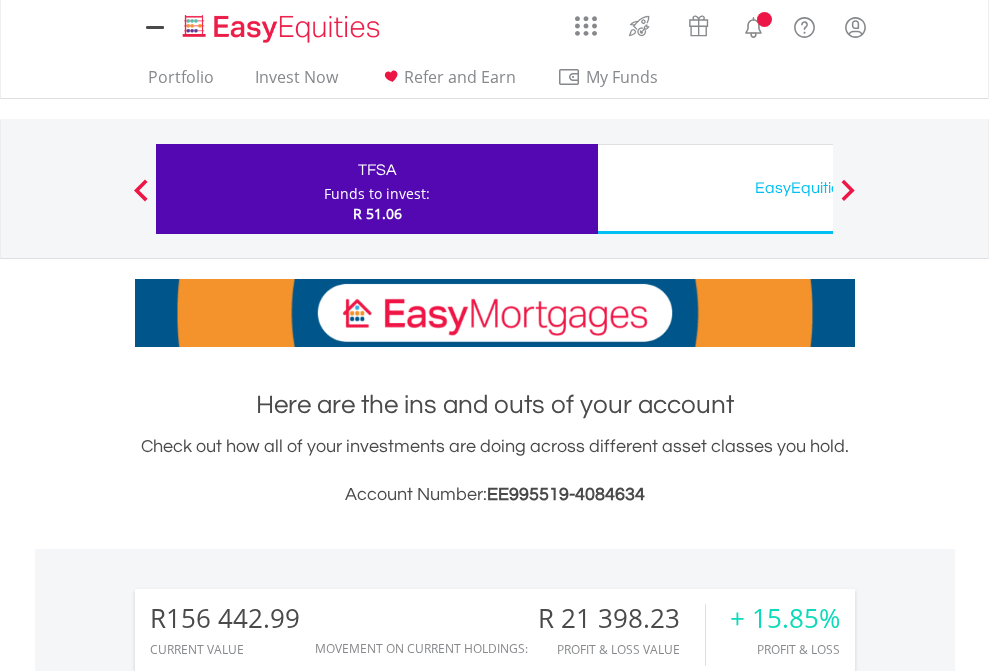 scroll, scrollTop: 1202, scrollLeft: 0, axis: vertical 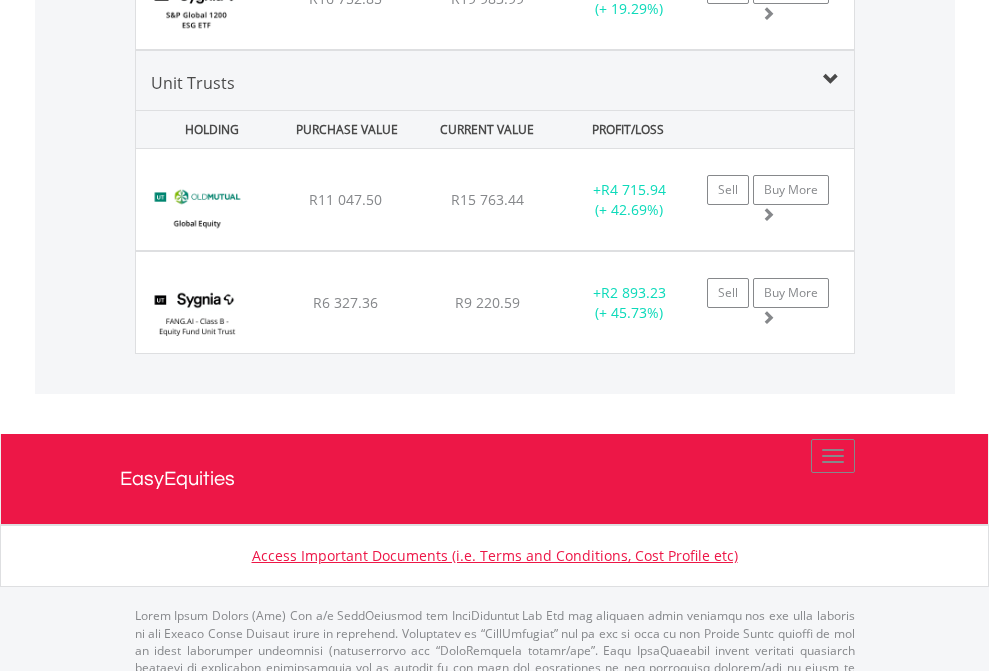 click on "EasyEquities USD" at bounding box center (818, -2156) 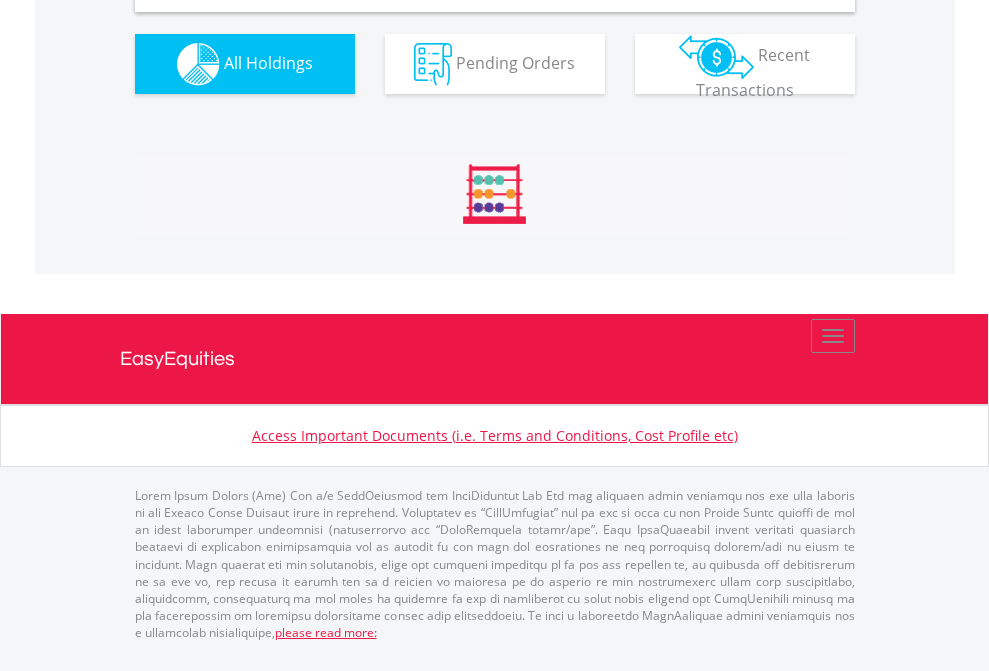 scroll, scrollTop: 1933, scrollLeft: 0, axis: vertical 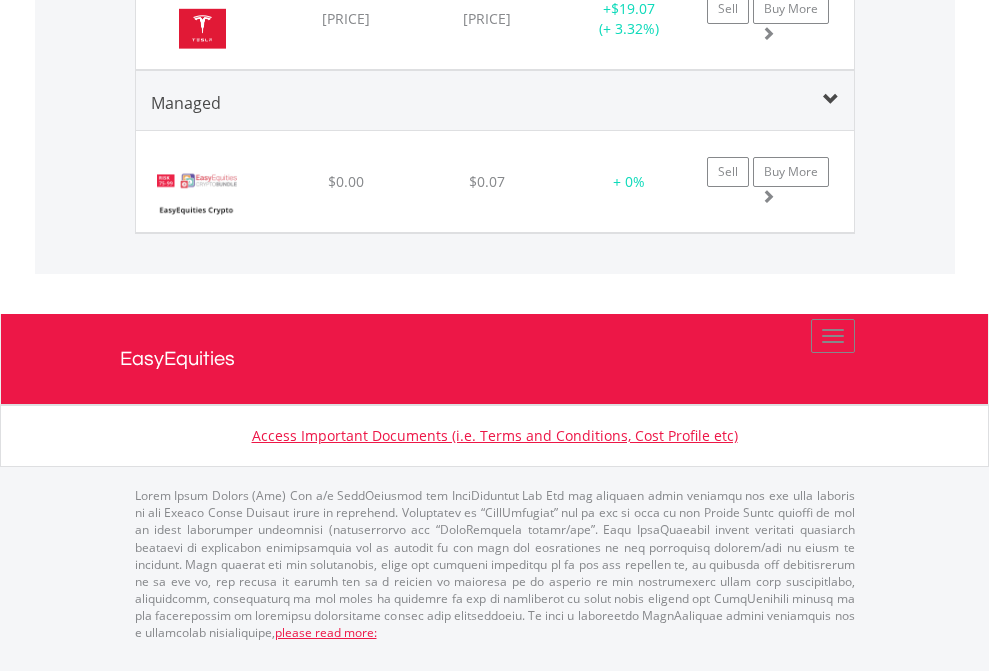 click on "EasyEquities AUD" at bounding box center [818, -1234] 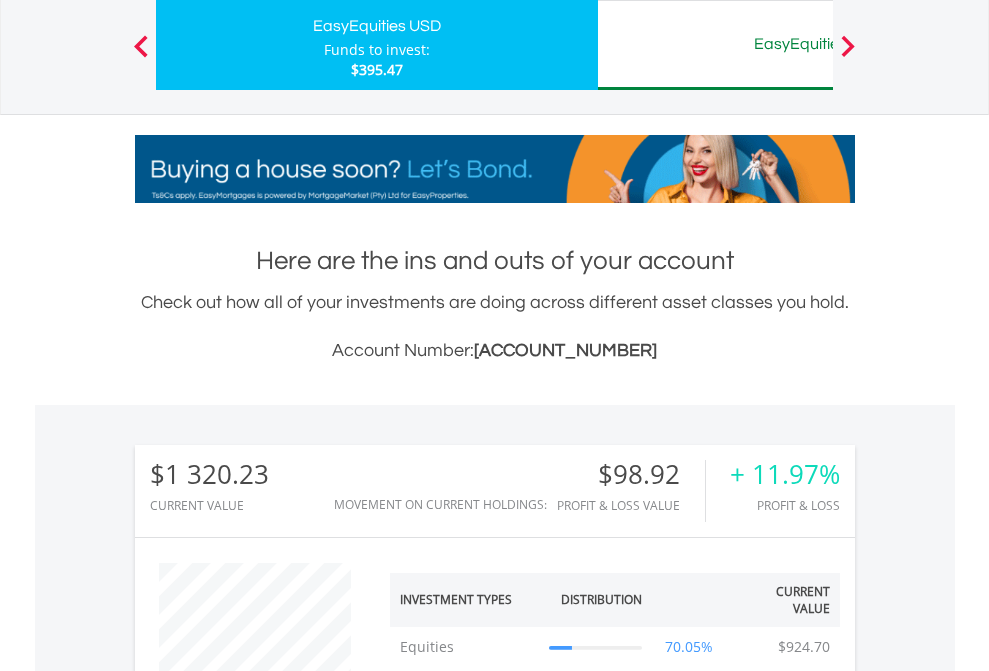scroll, scrollTop: 1533, scrollLeft: 0, axis: vertical 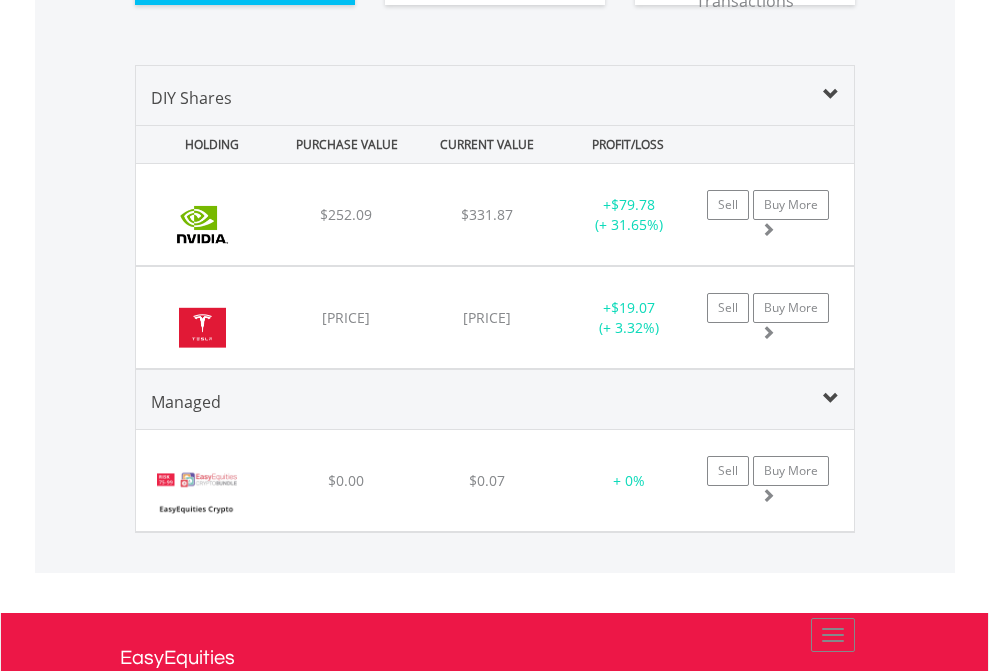 click on "All Holdings" at bounding box center (268, -27) 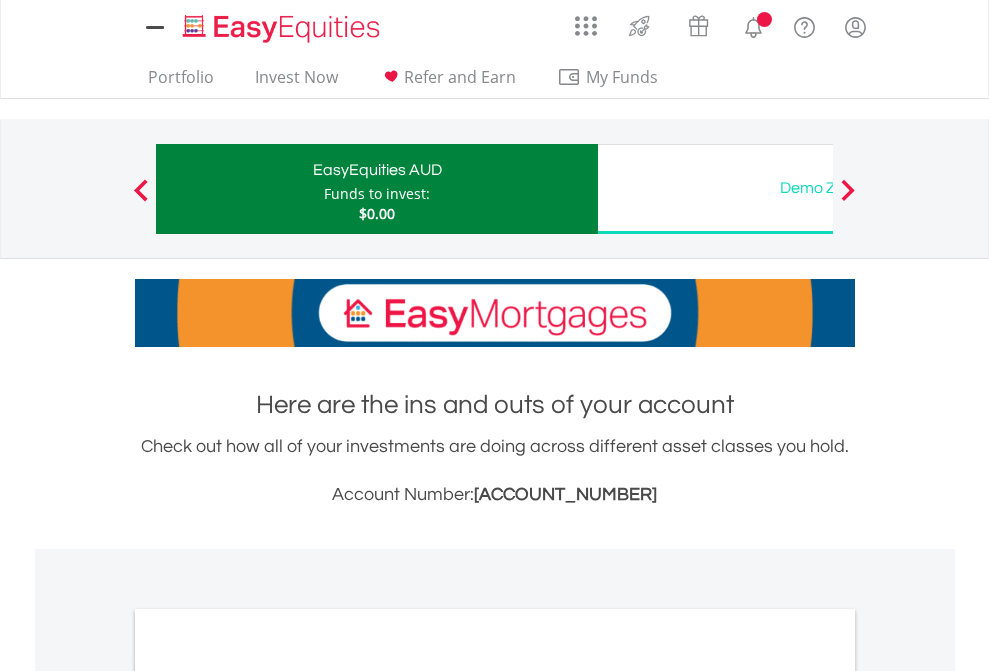 scroll, scrollTop: 0, scrollLeft: 0, axis: both 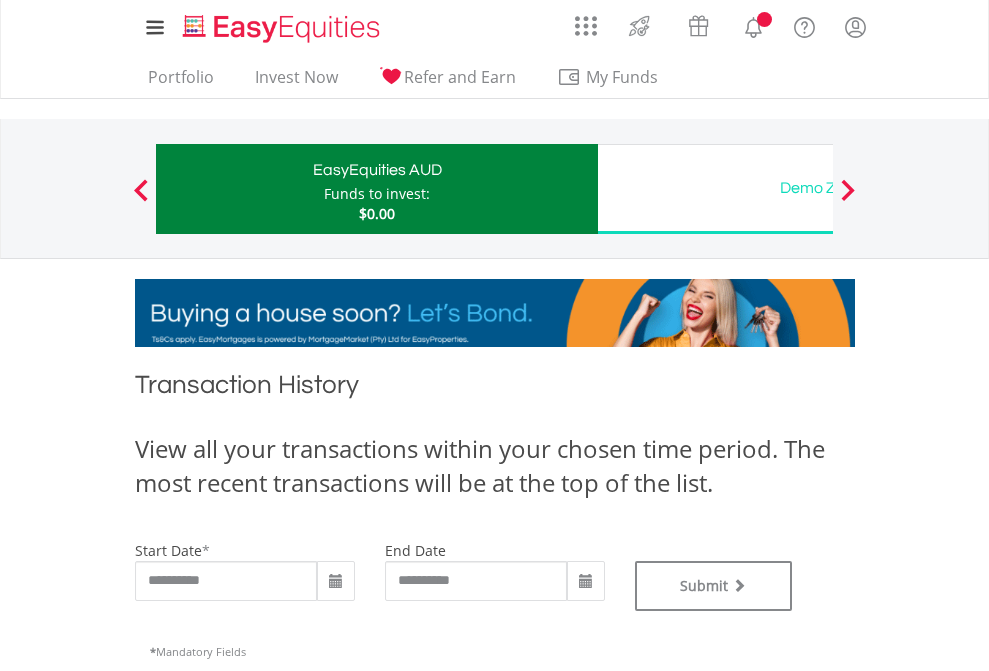 type on "**********" 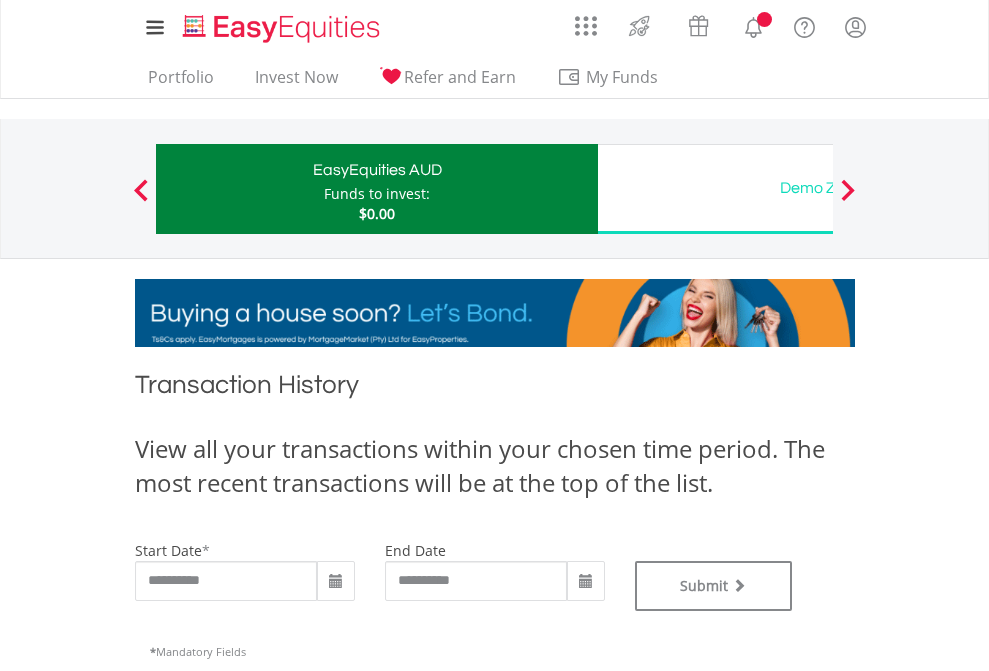 type on "**********" 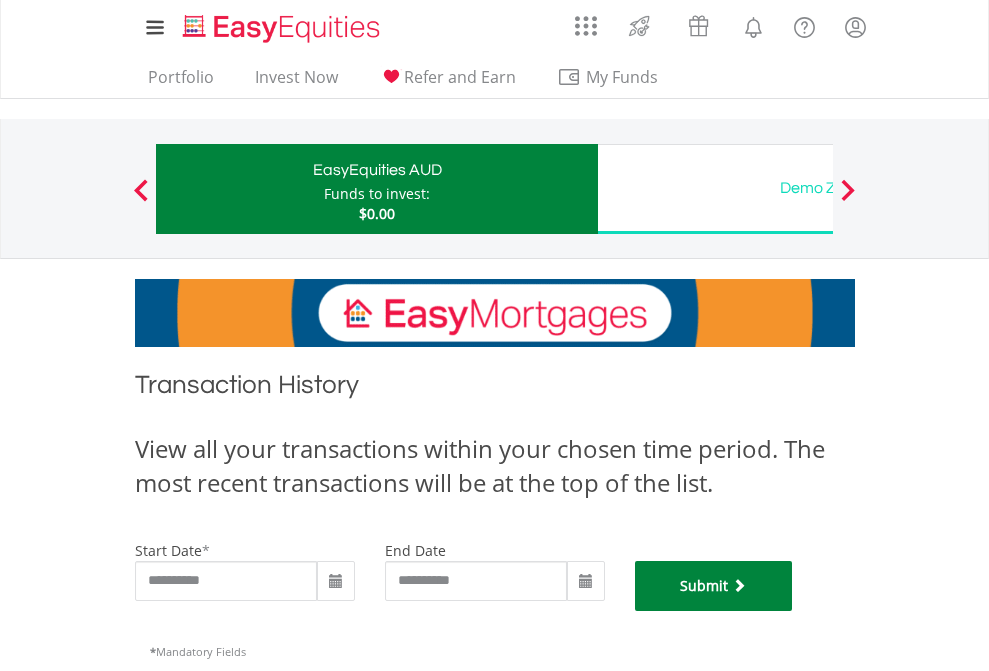 click on "Submit" at bounding box center (714, 586) 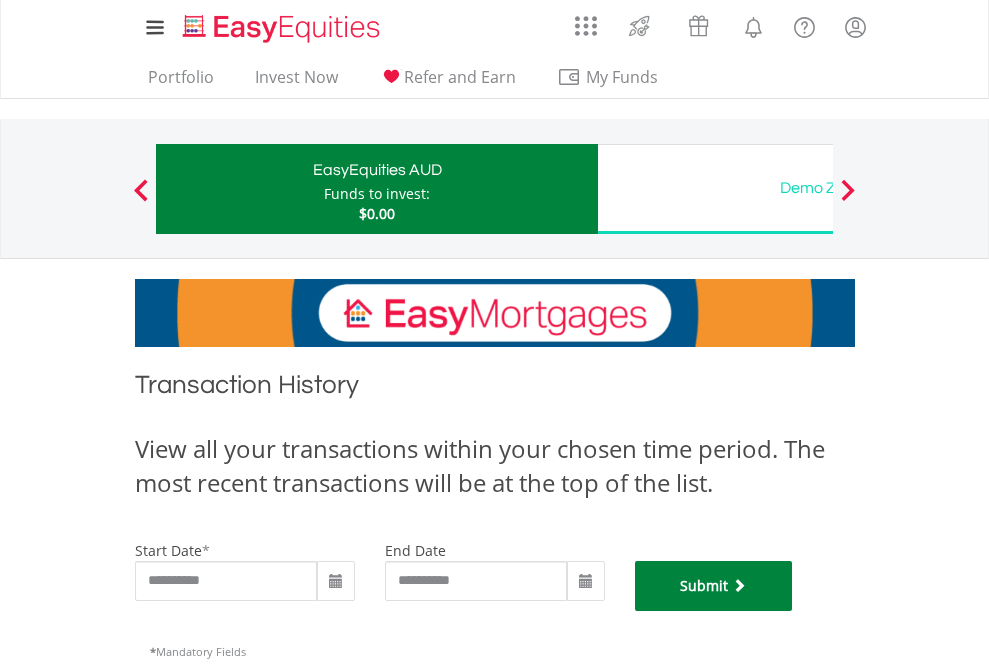 scroll, scrollTop: 811, scrollLeft: 0, axis: vertical 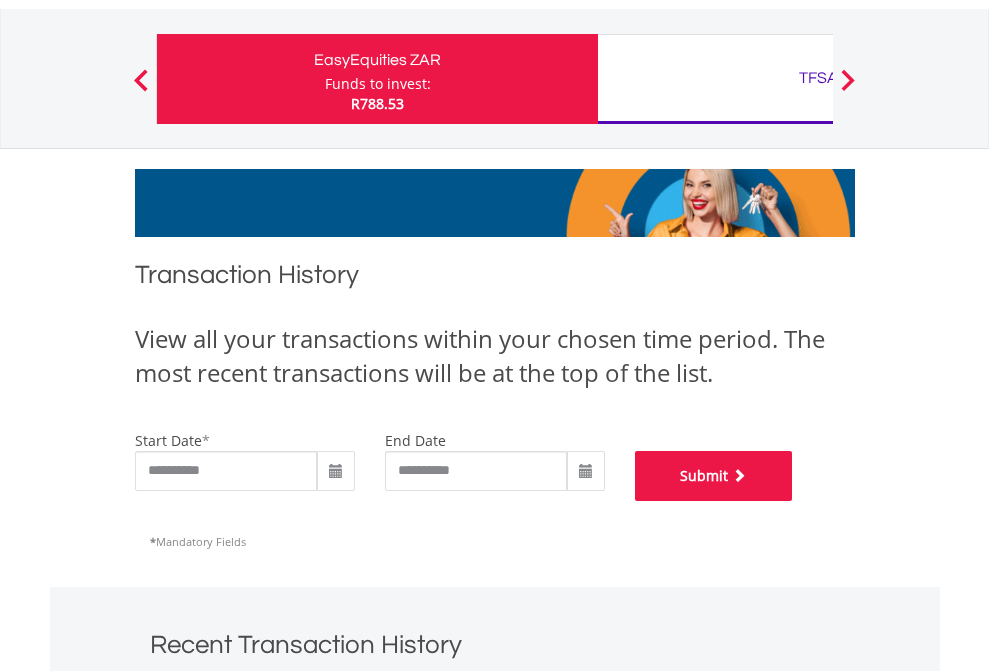 click on "Submit" at bounding box center (714, 476) 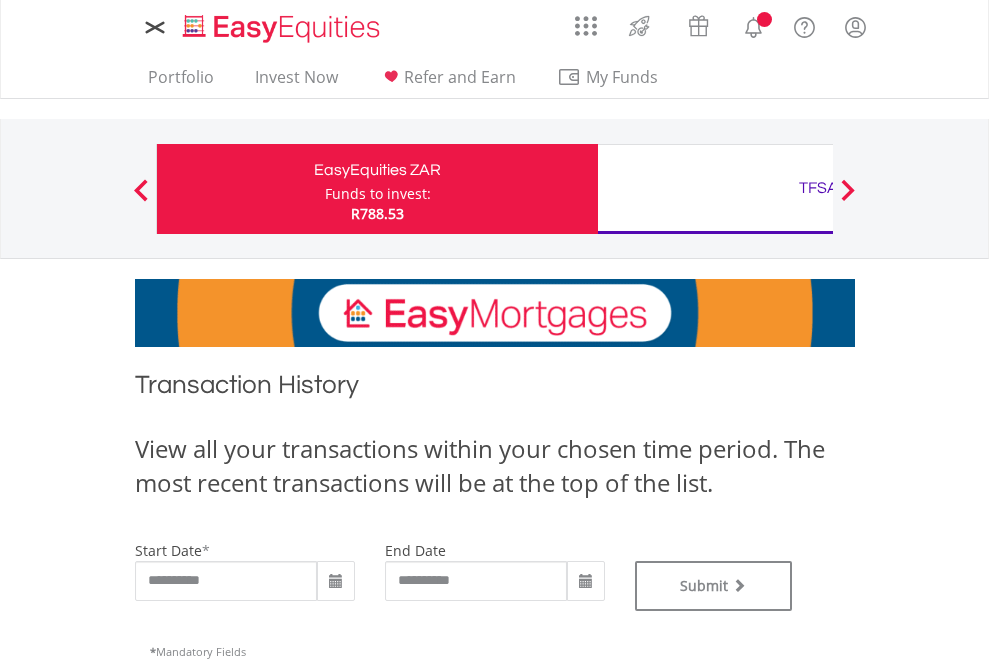 scroll, scrollTop: 0, scrollLeft: 0, axis: both 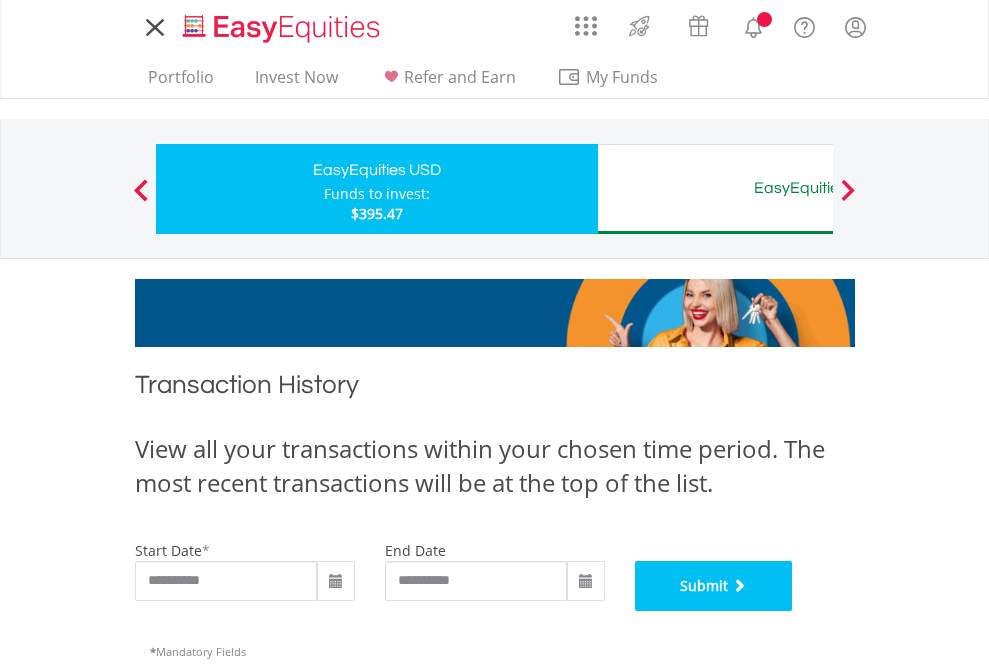 click on "Submit" at bounding box center [714, 586] 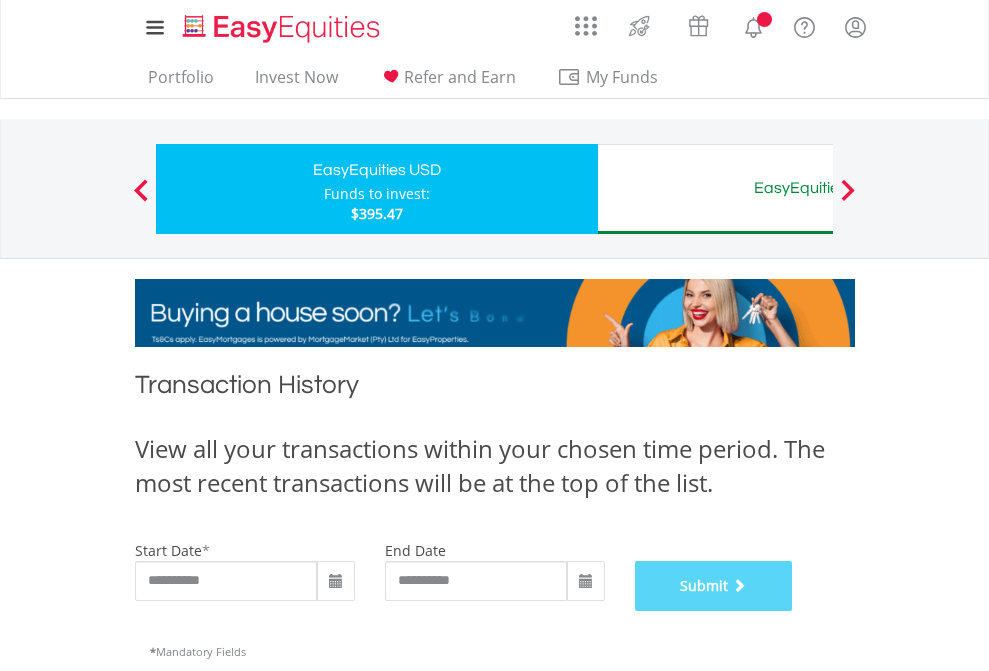 scroll, scrollTop: 811, scrollLeft: 0, axis: vertical 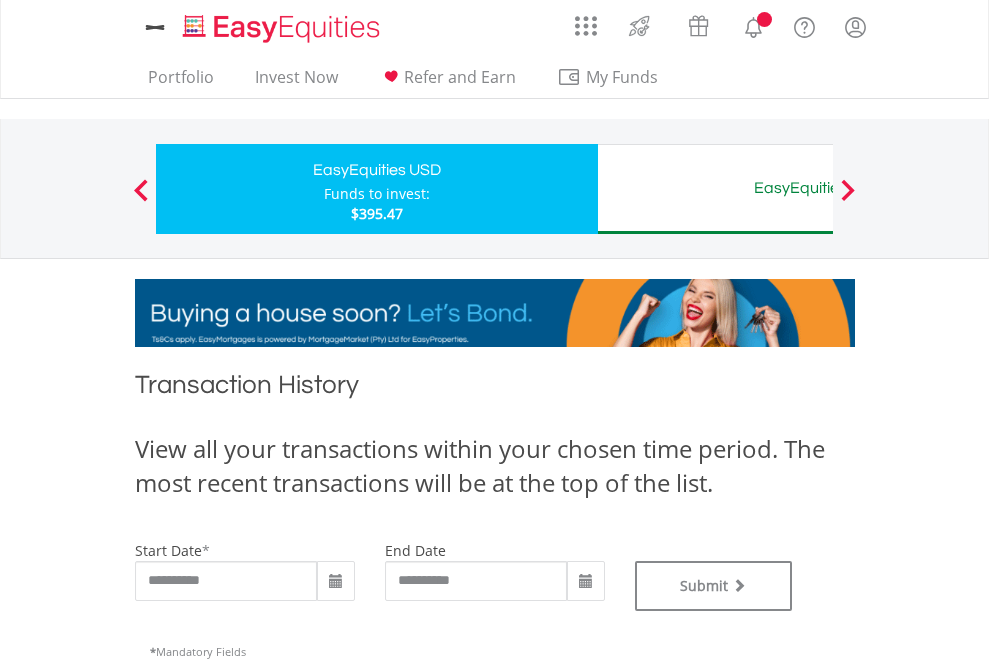 click on "EasyEquities AUD" at bounding box center (818, 188) 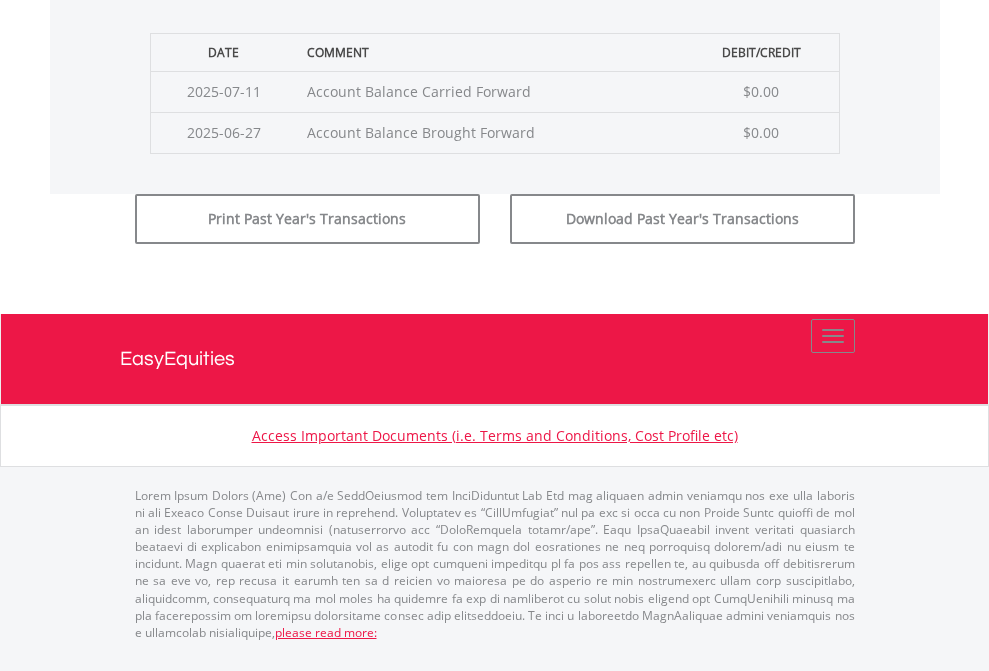 click on "Submit" at bounding box center [714, -183] 